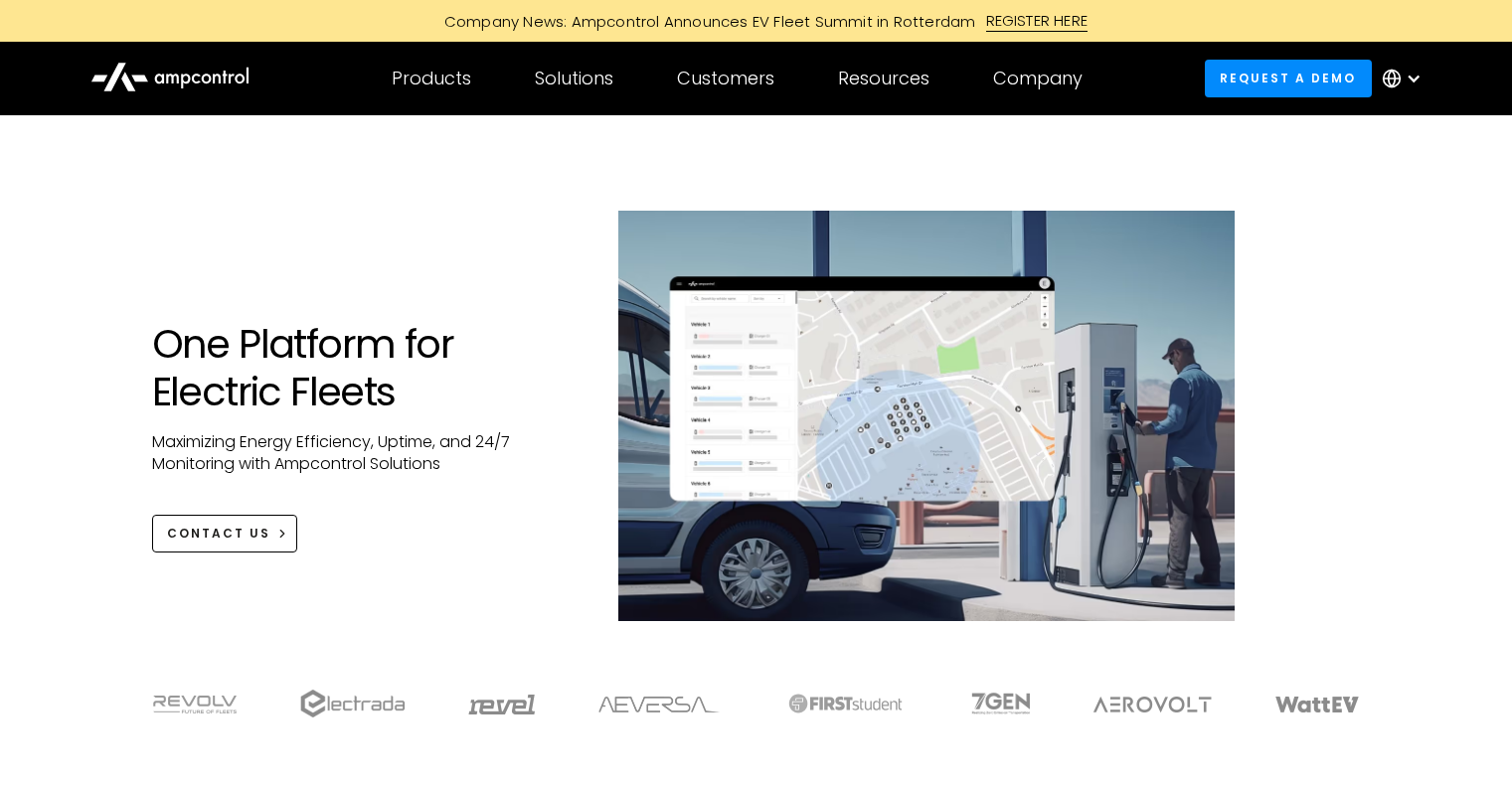 scroll, scrollTop: 0, scrollLeft: 0, axis: both 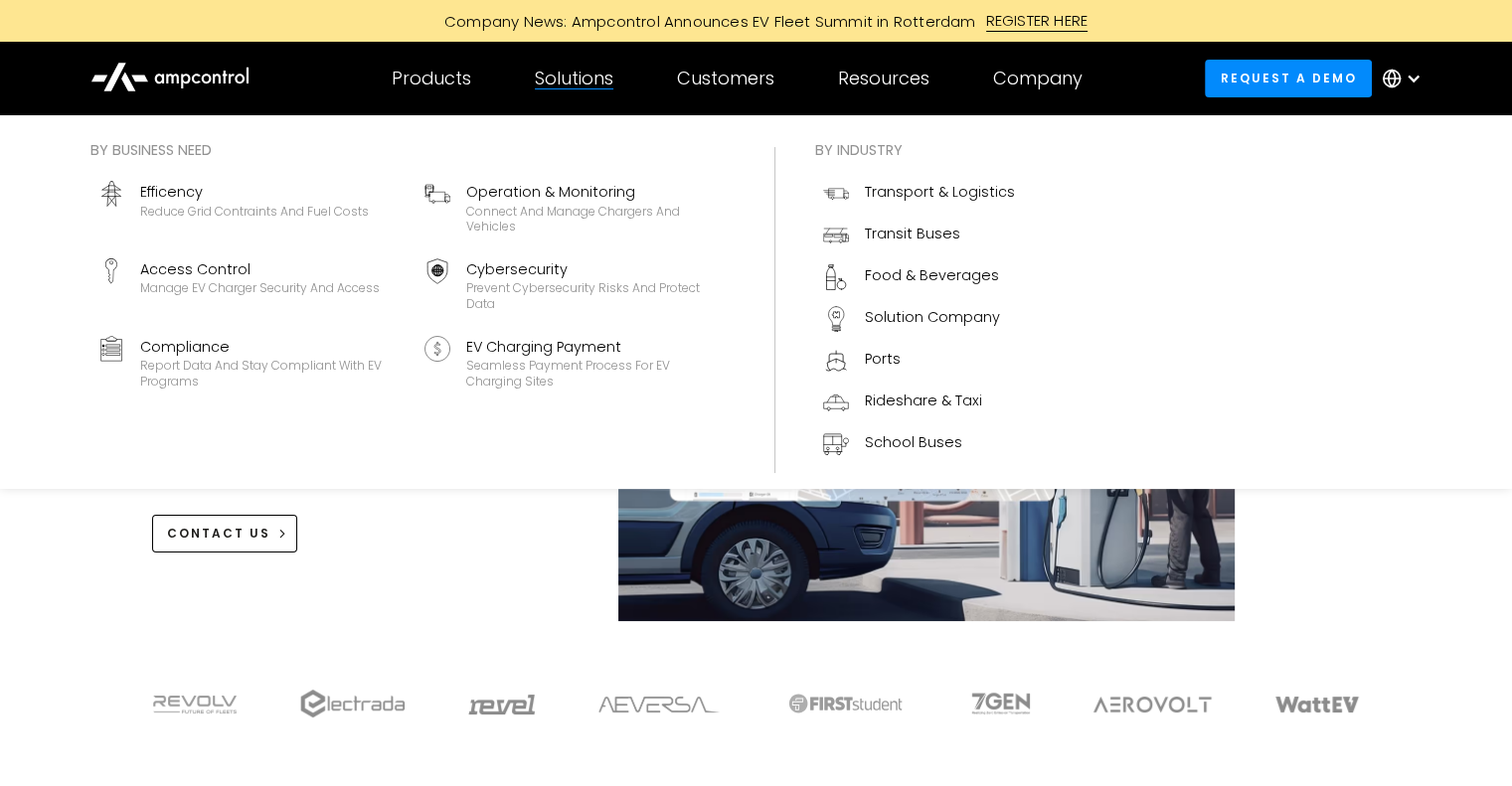 click on "Seamless Payment Process for EV Charging Sites" at bounding box center (596, 373) 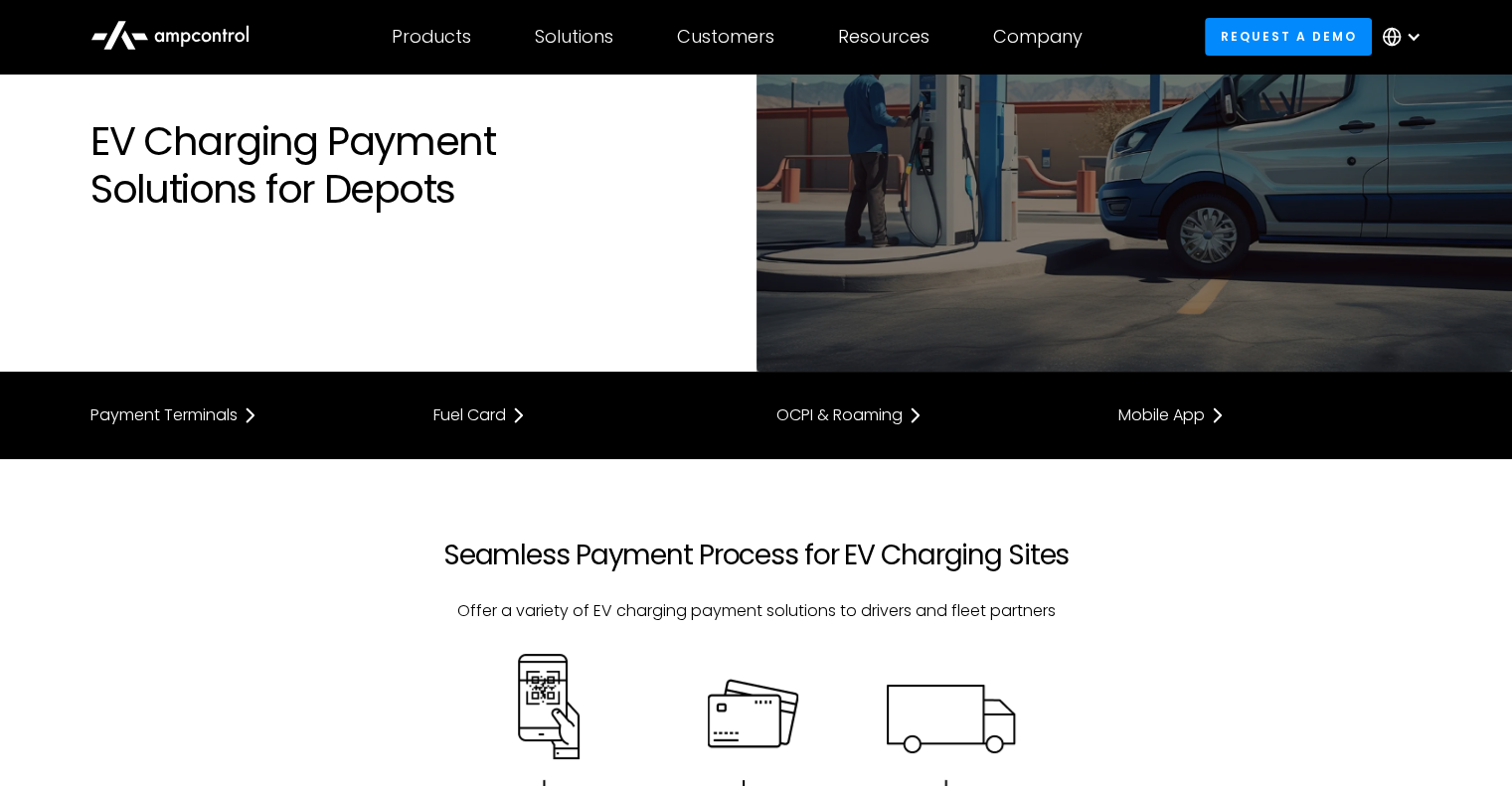 scroll, scrollTop: 134, scrollLeft: 0, axis: vertical 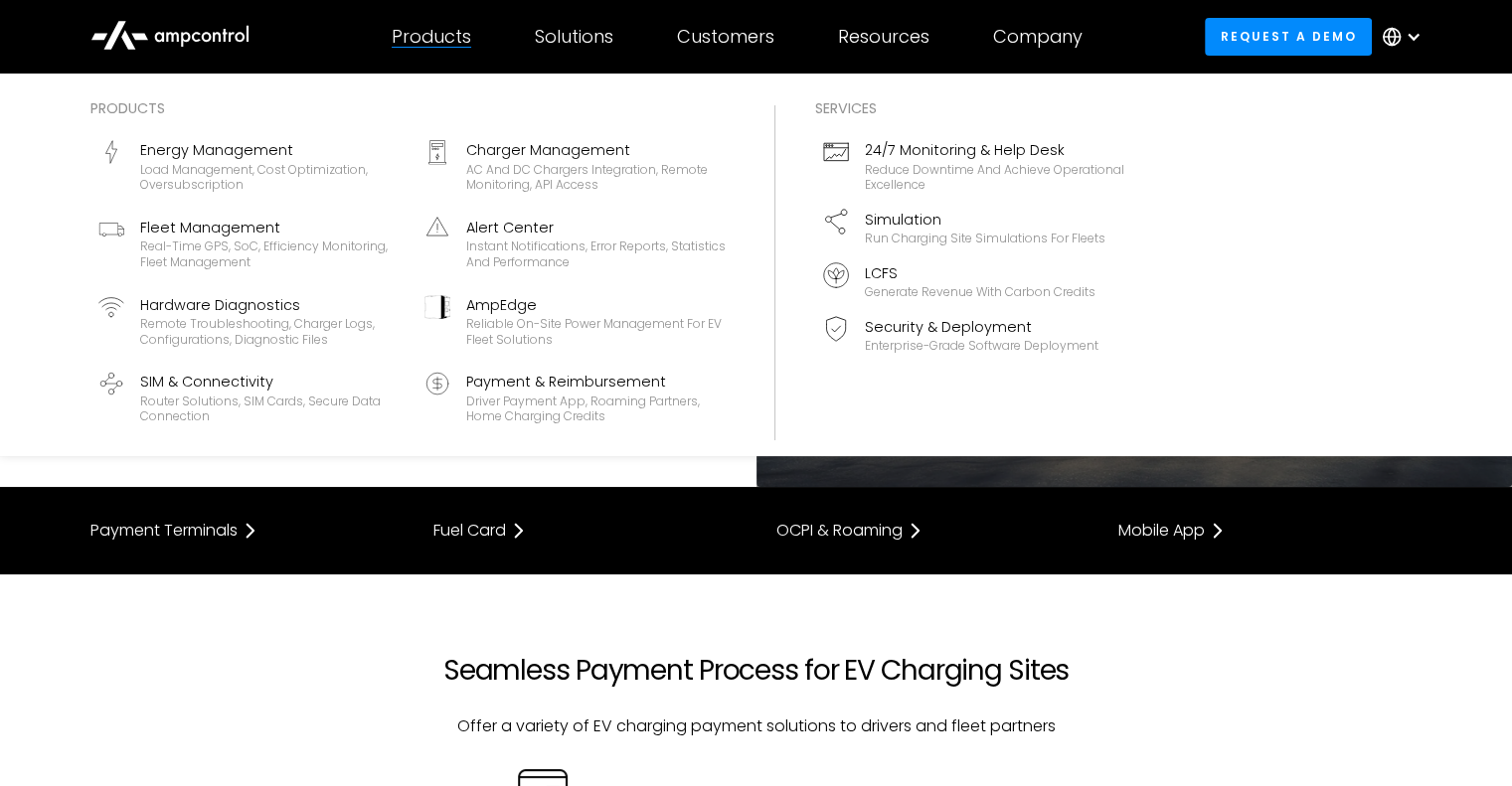 click on "Products" at bounding box center [431, 37] 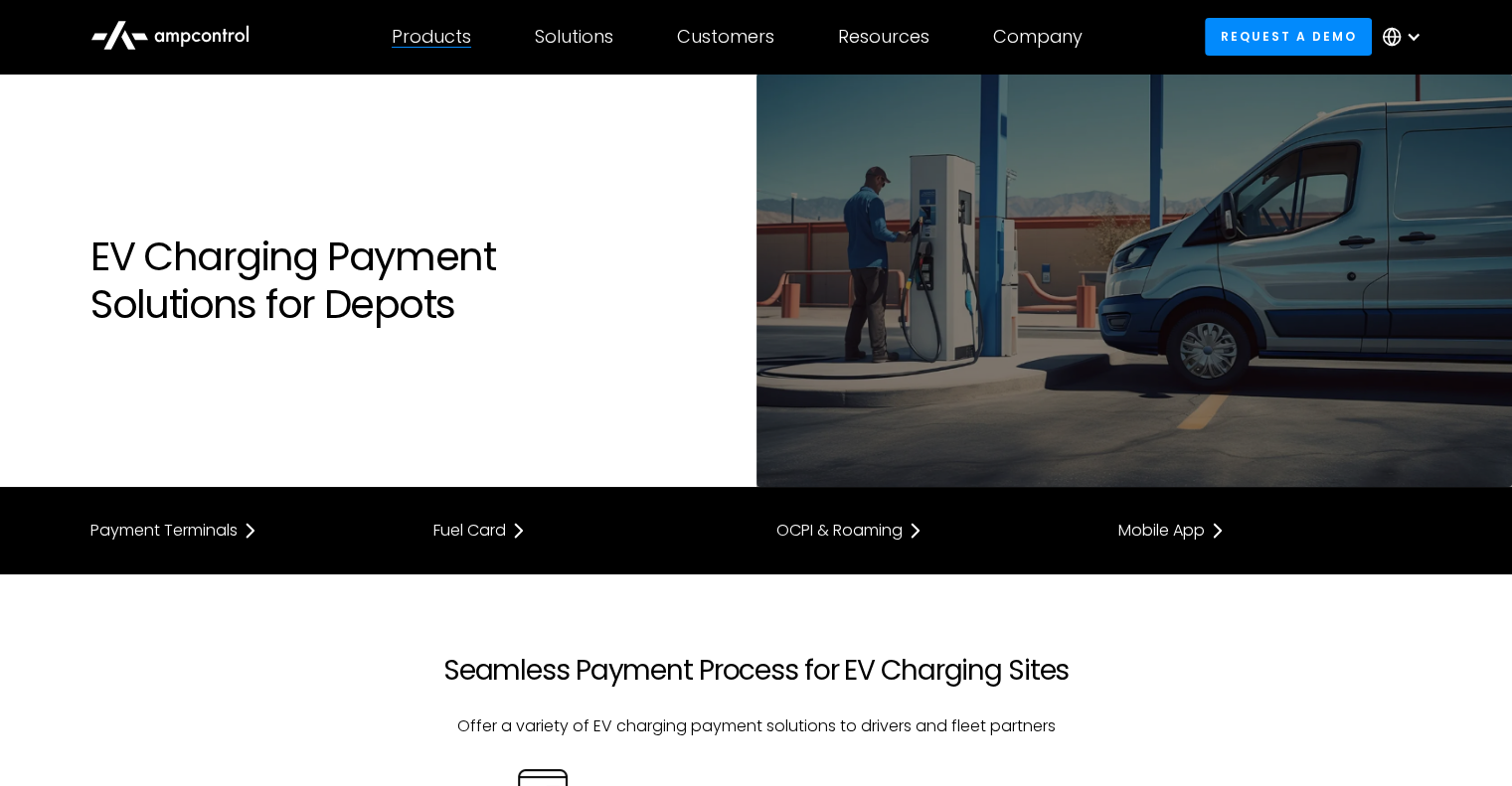 click on "Products" at bounding box center [431, 37] 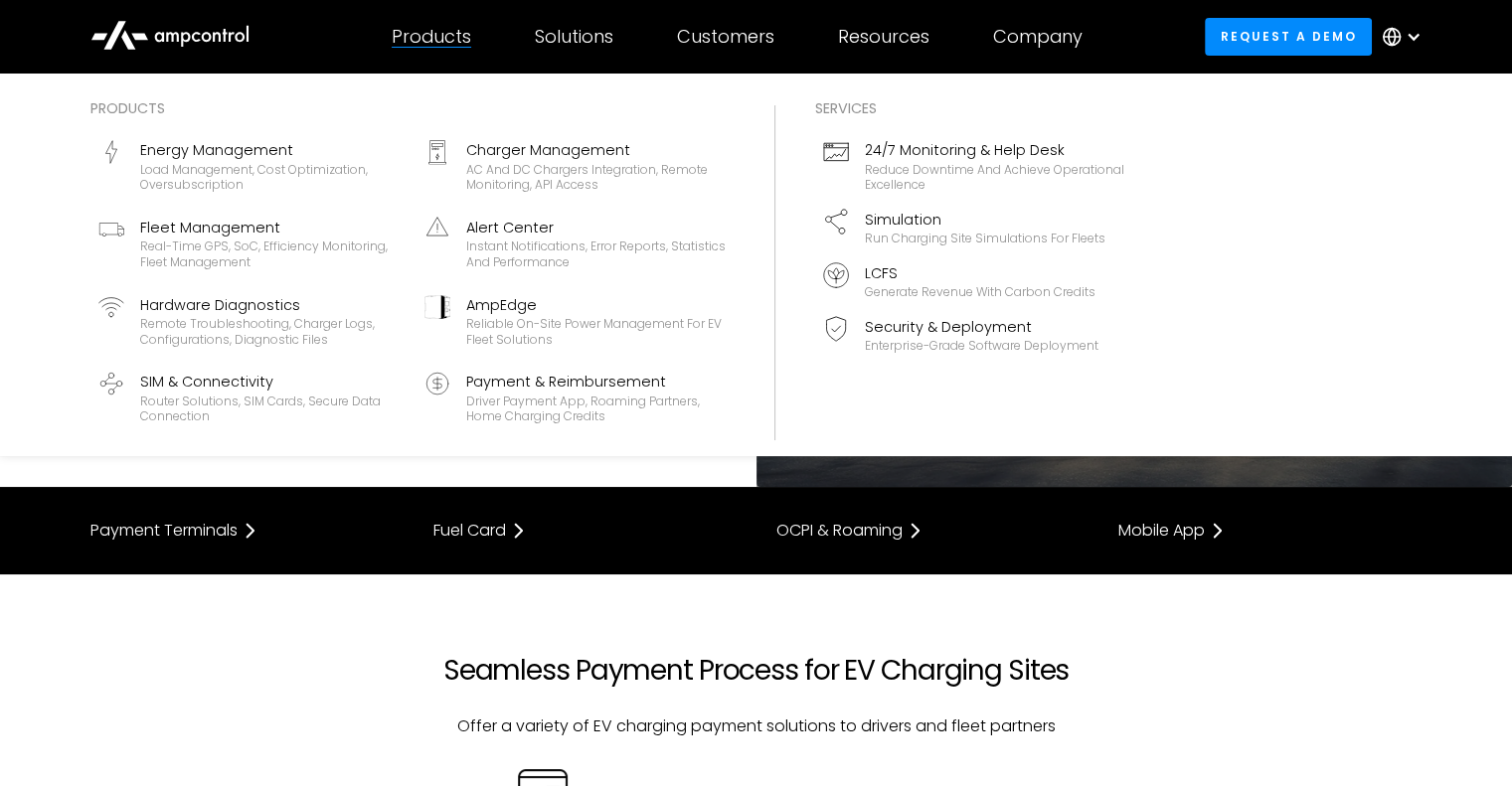 click on "Real-time GPS, SoC, efficiency monitoring, fleet management" at bounding box center (270, 253) 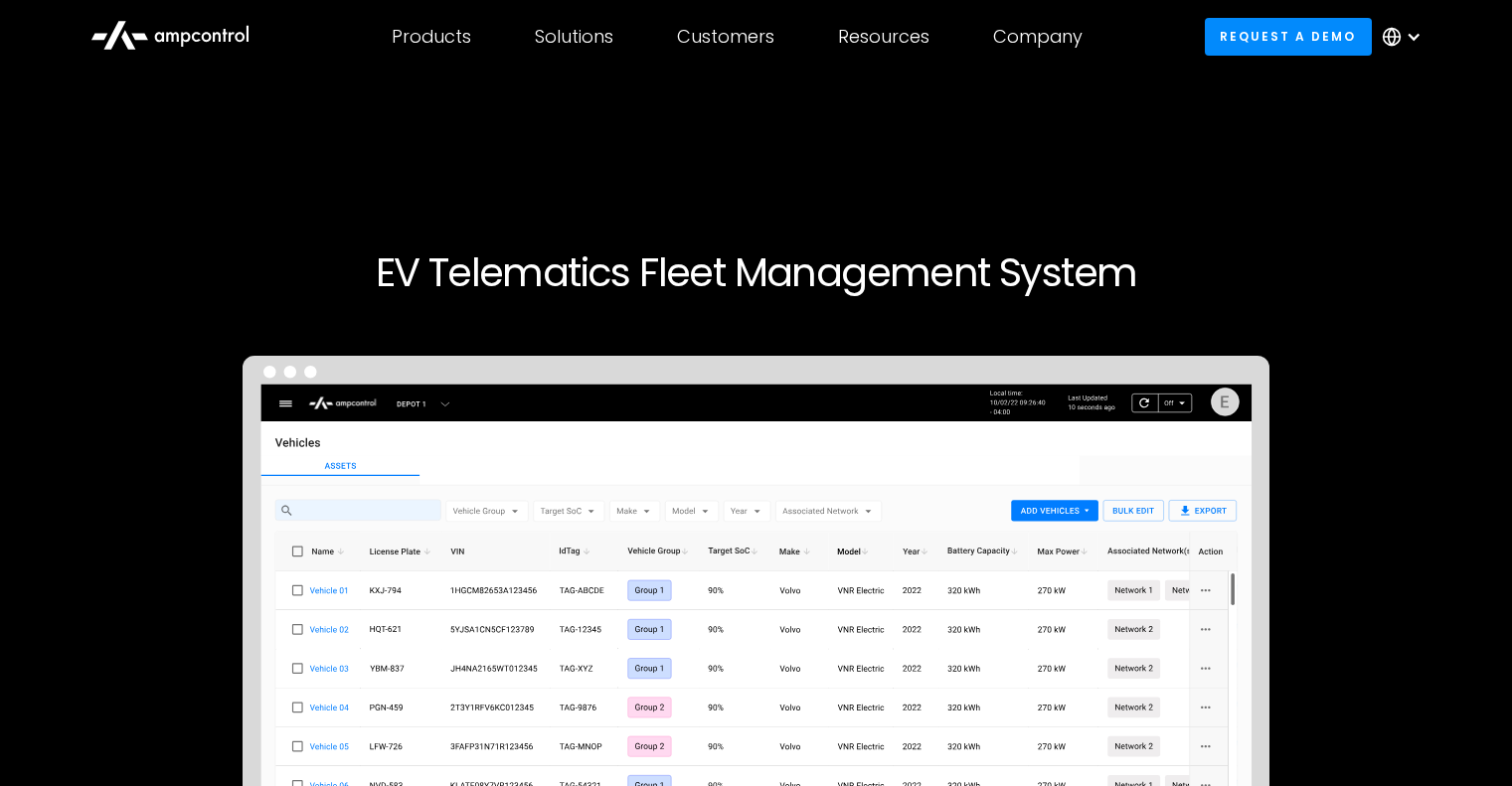 scroll, scrollTop: 0, scrollLeft: 0, axis: both 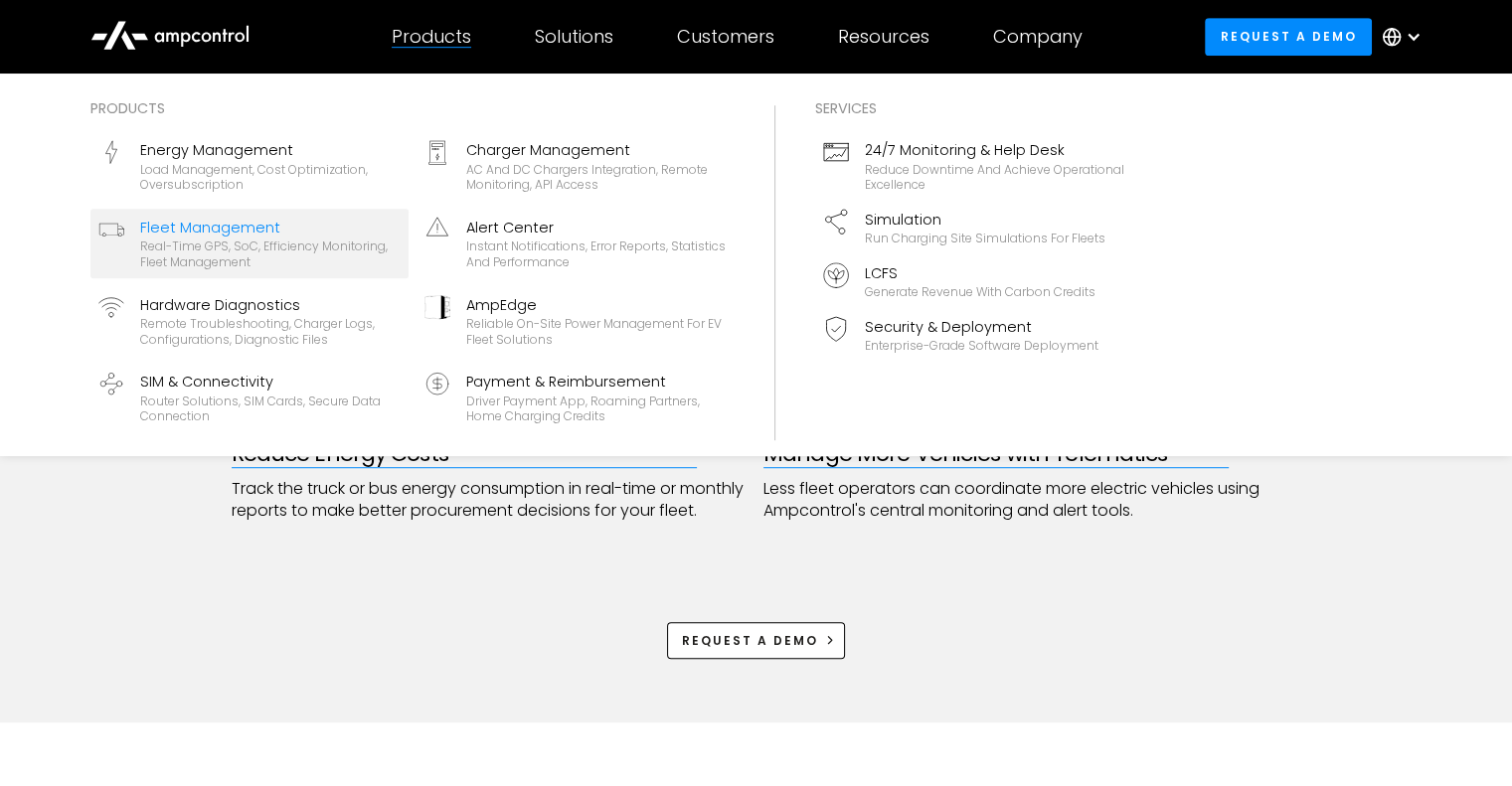 click on "AC and DC chargers integration, remote monitoring, API access" at bounding box center (596, 177) 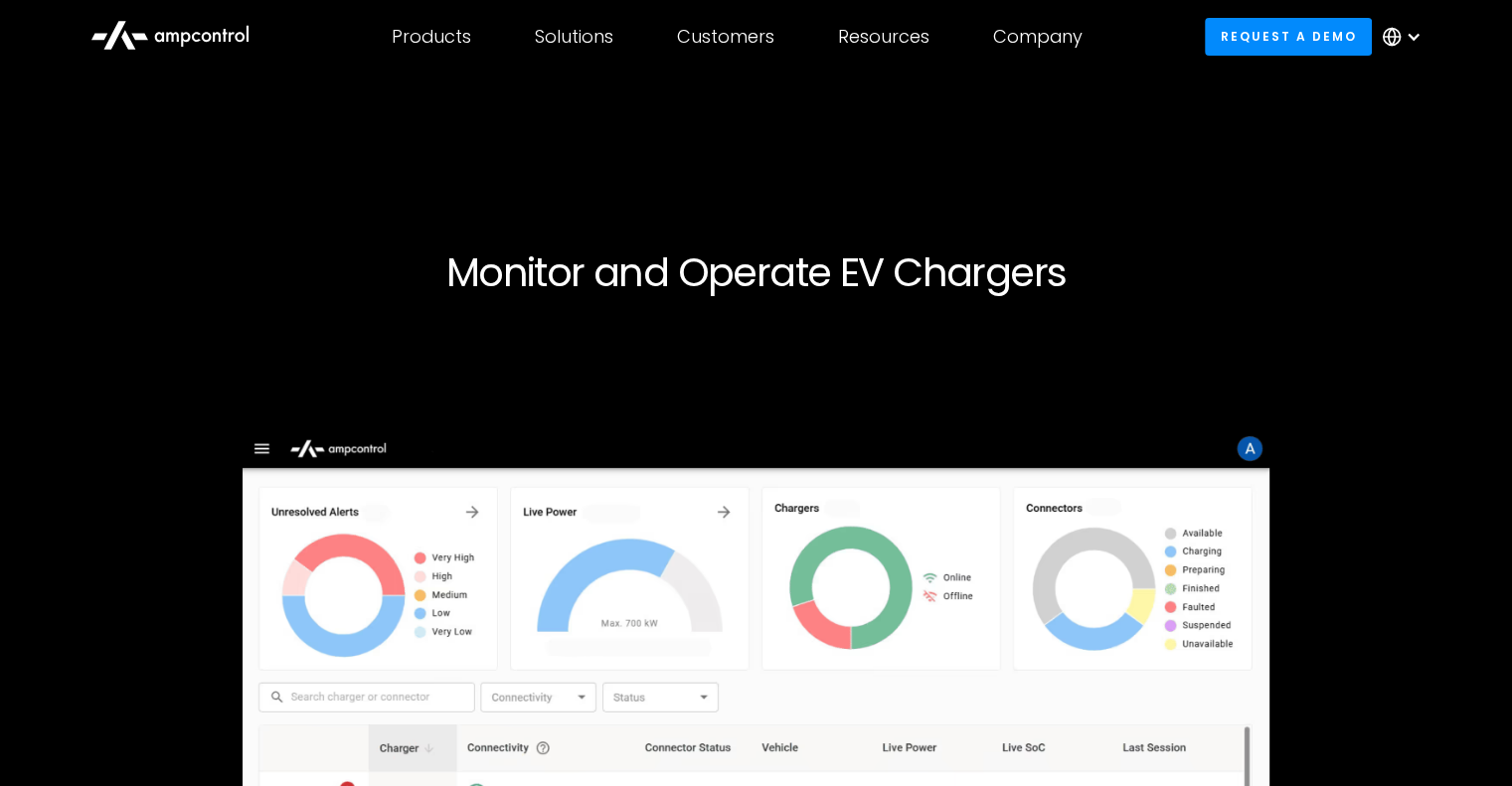 scroll, scrollTop: 322, scrollLeft: 0, axis: vertical 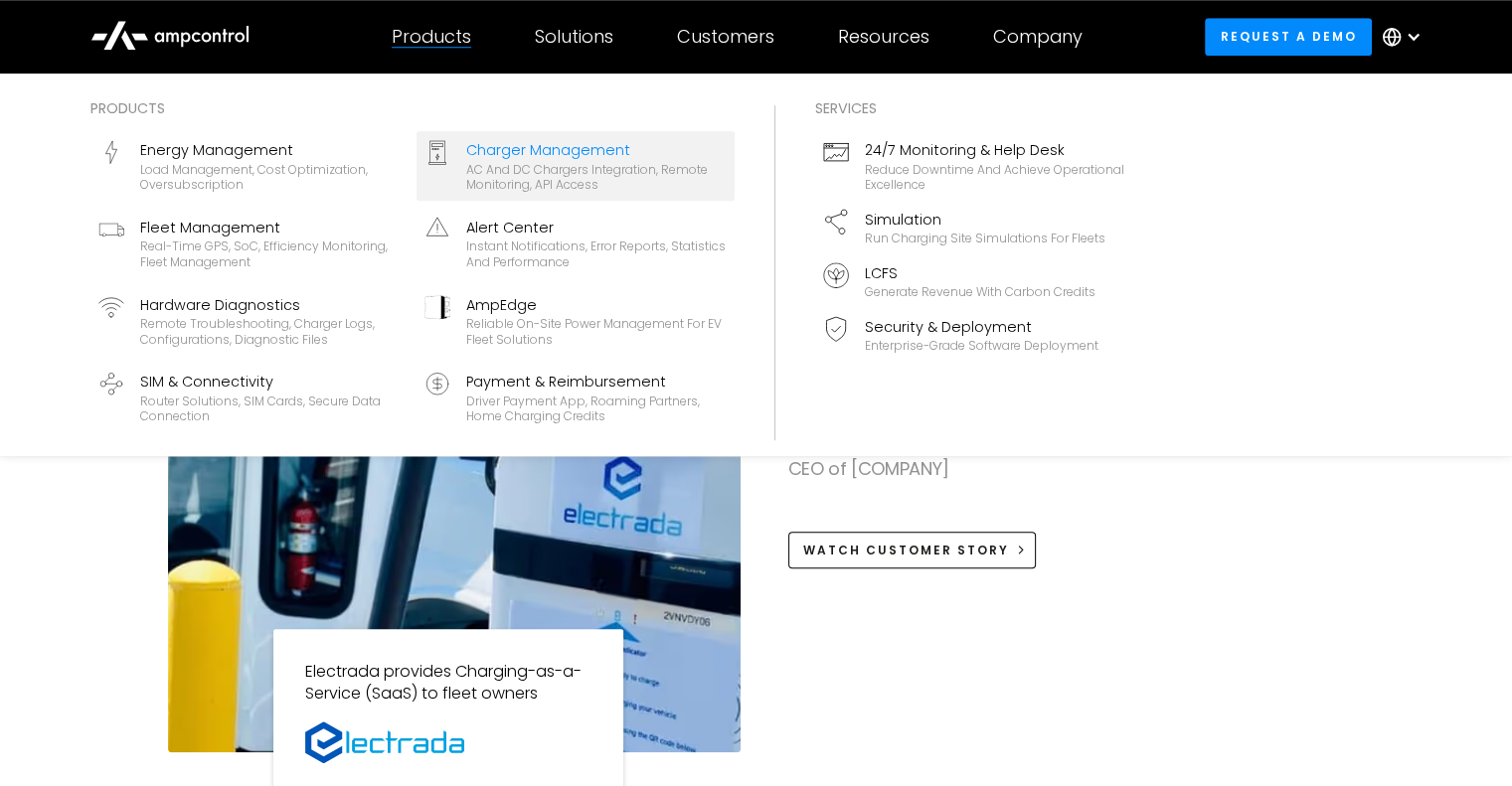 click on "Energy Management" at bounding box center (270, 150) 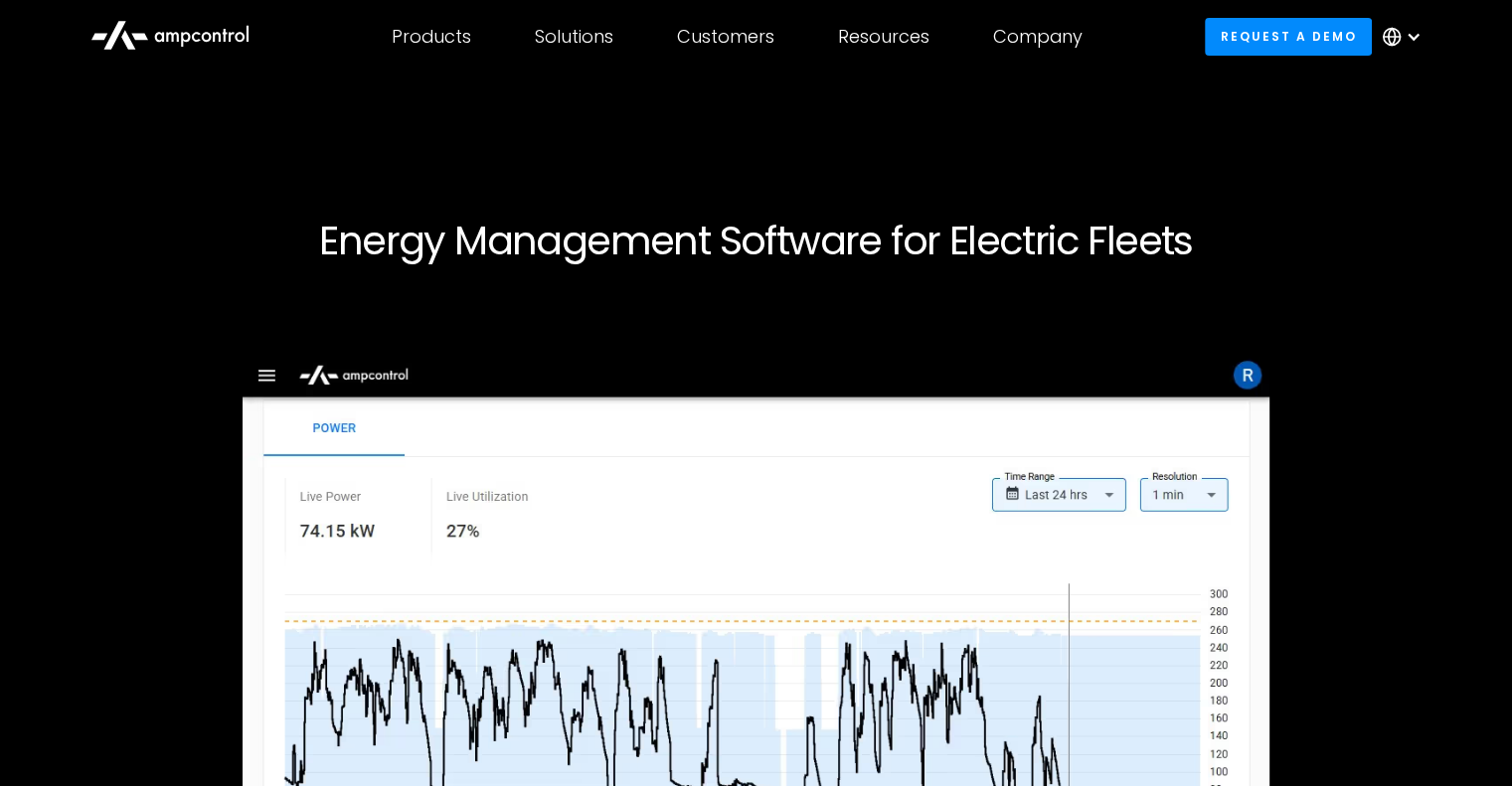 scroll, scrollTop: 344, scrollLeft: 0, axis: vertical 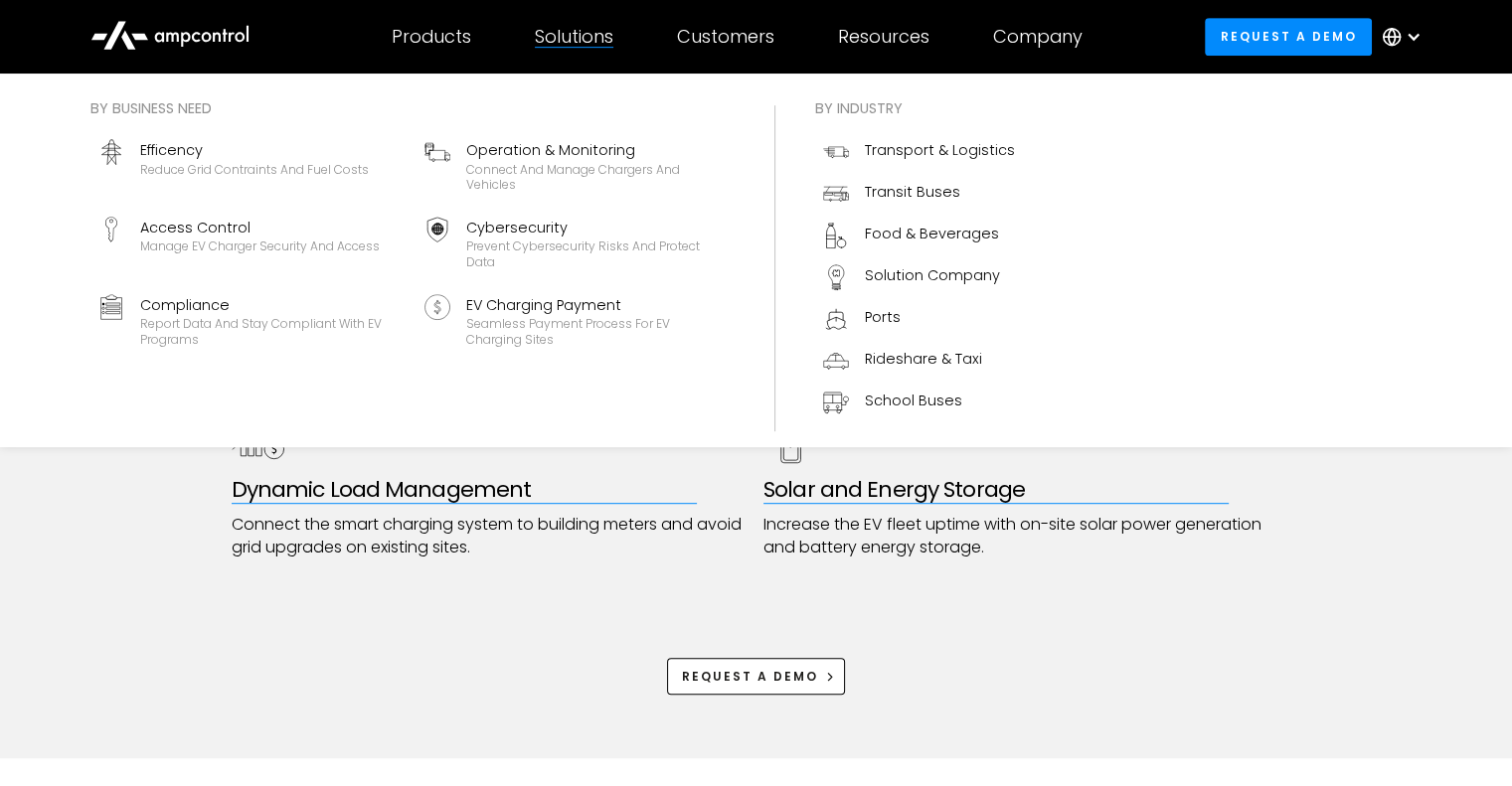 click on "Access Control" at bounding box center (259, 228) 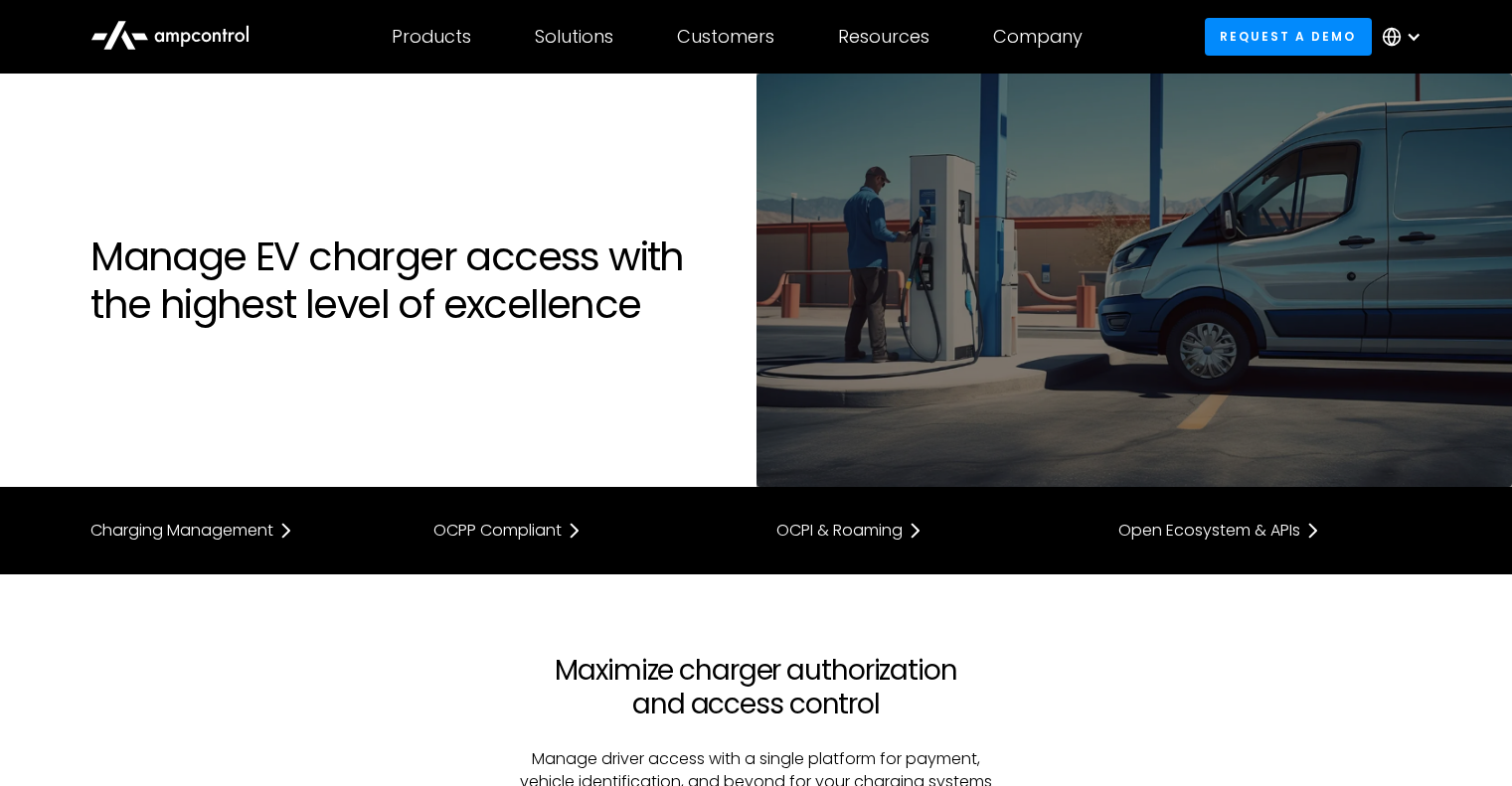 scroll, scrollTop: 0, scrollLeft: 0, axis: both 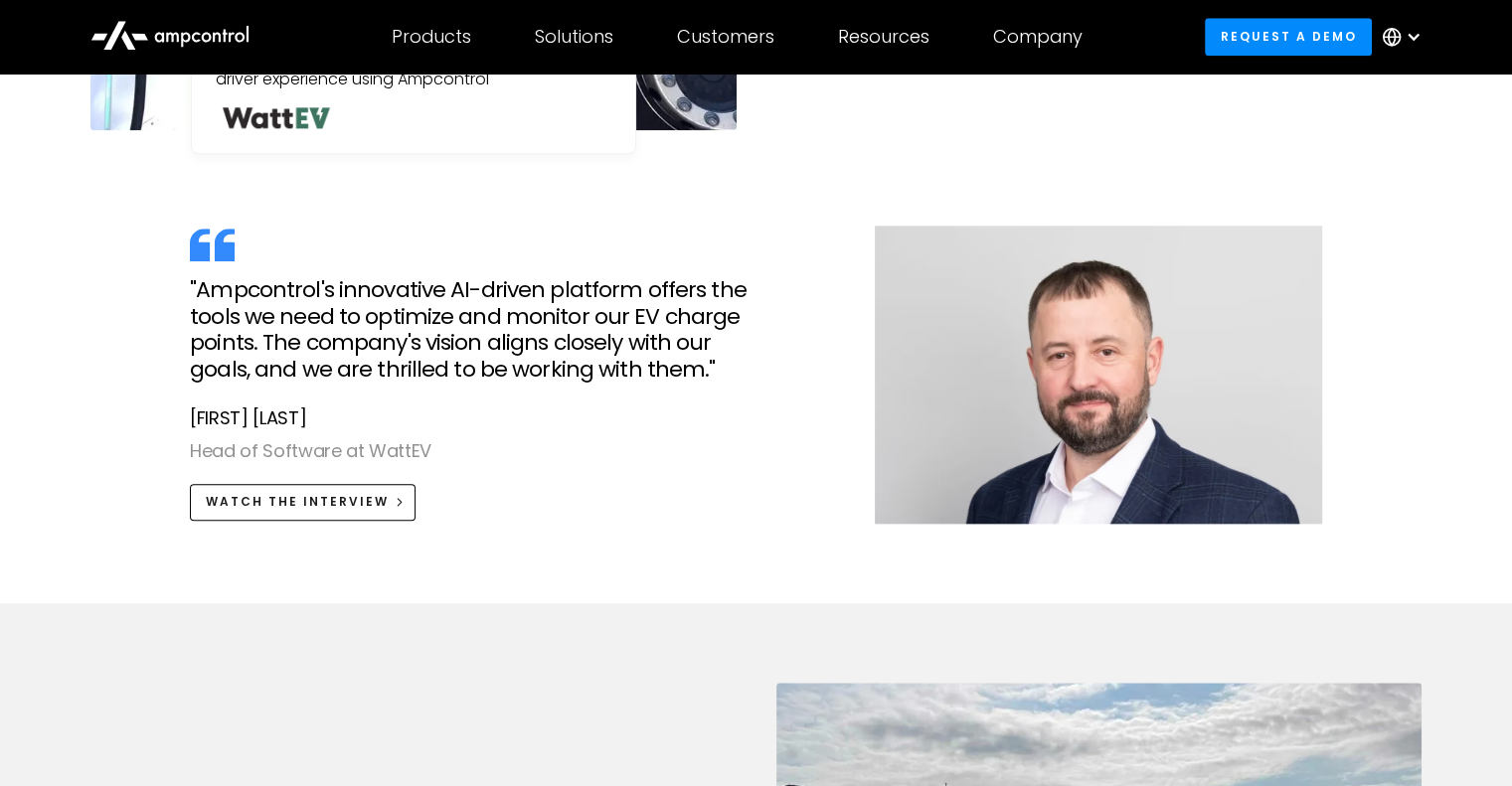 click at bounding box center (170, 34) 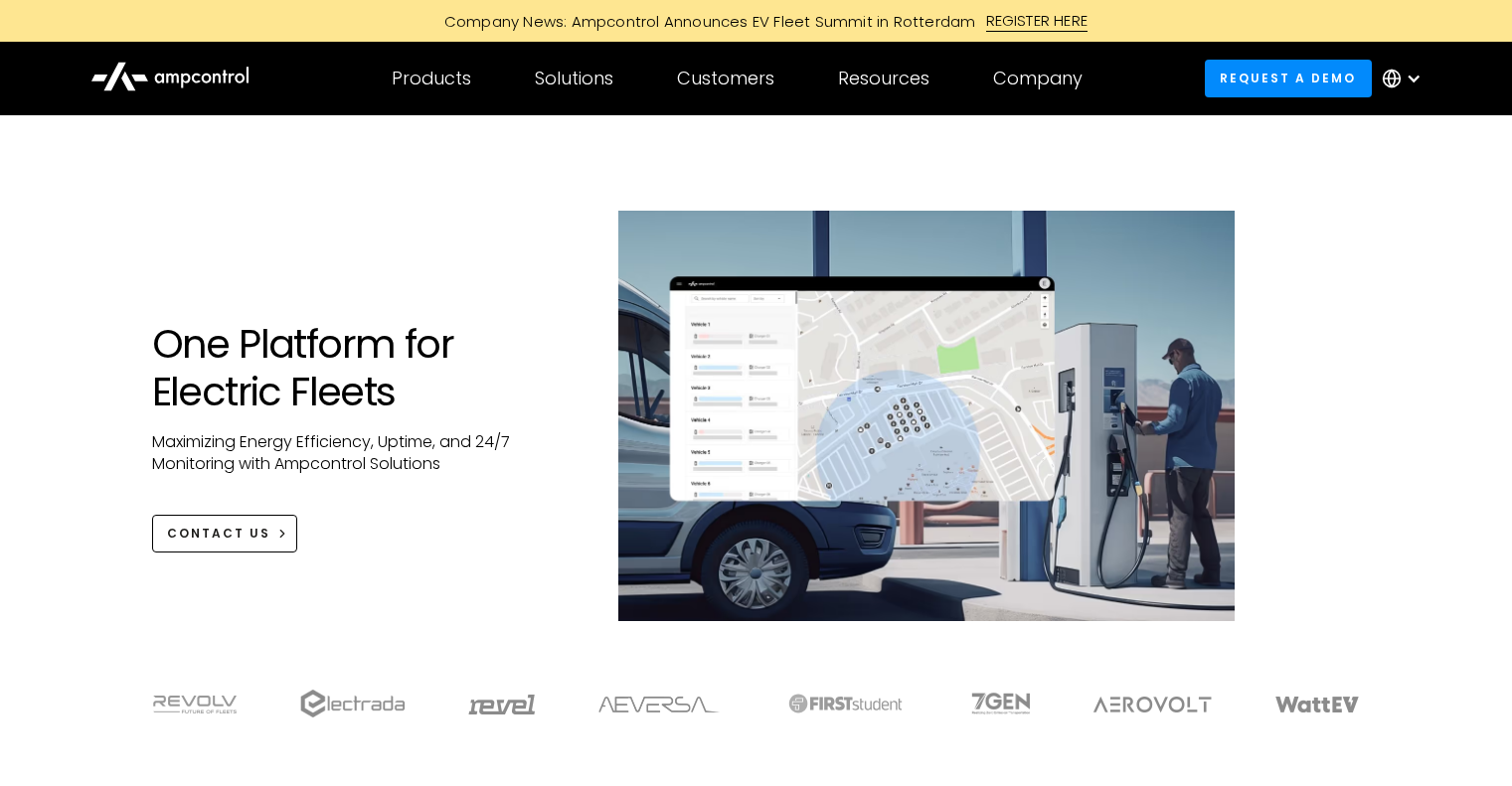 scroll, scrollTop: 0, scrollLeft: 0, axis: both 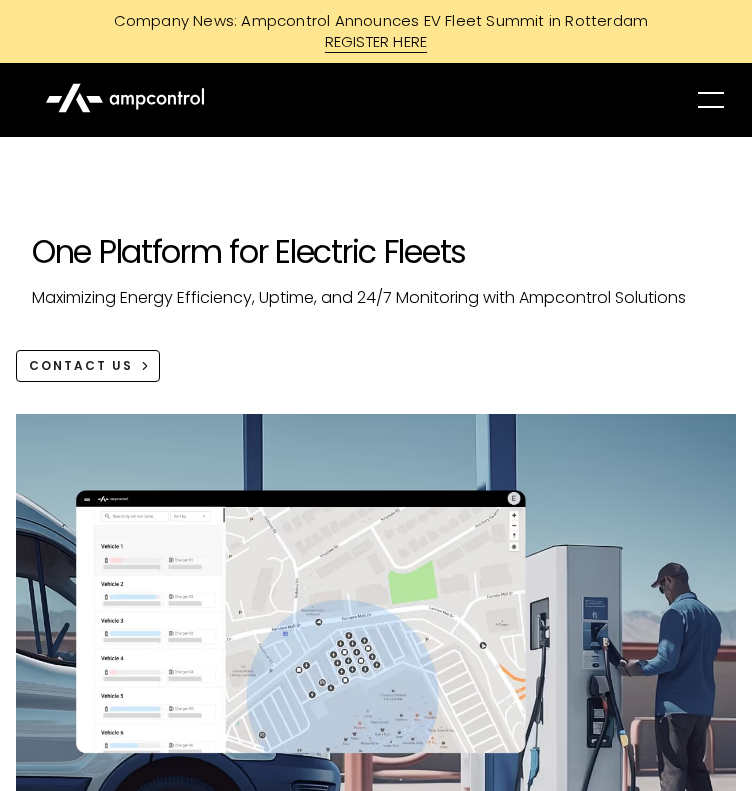 click at bounding box center [711, 100] 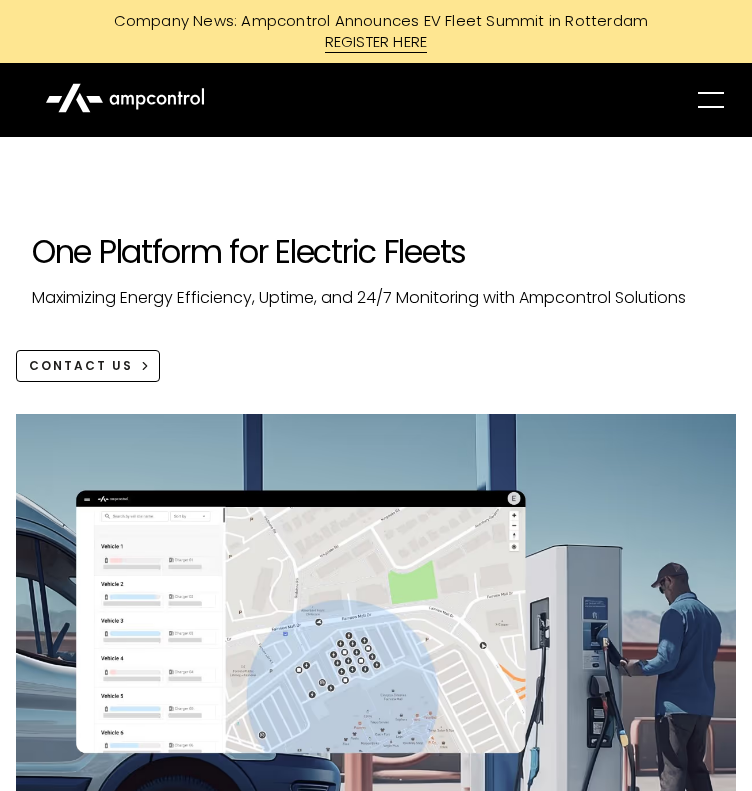 scroll, scrollTop: 0, scrollLeft: 0, axis: both 